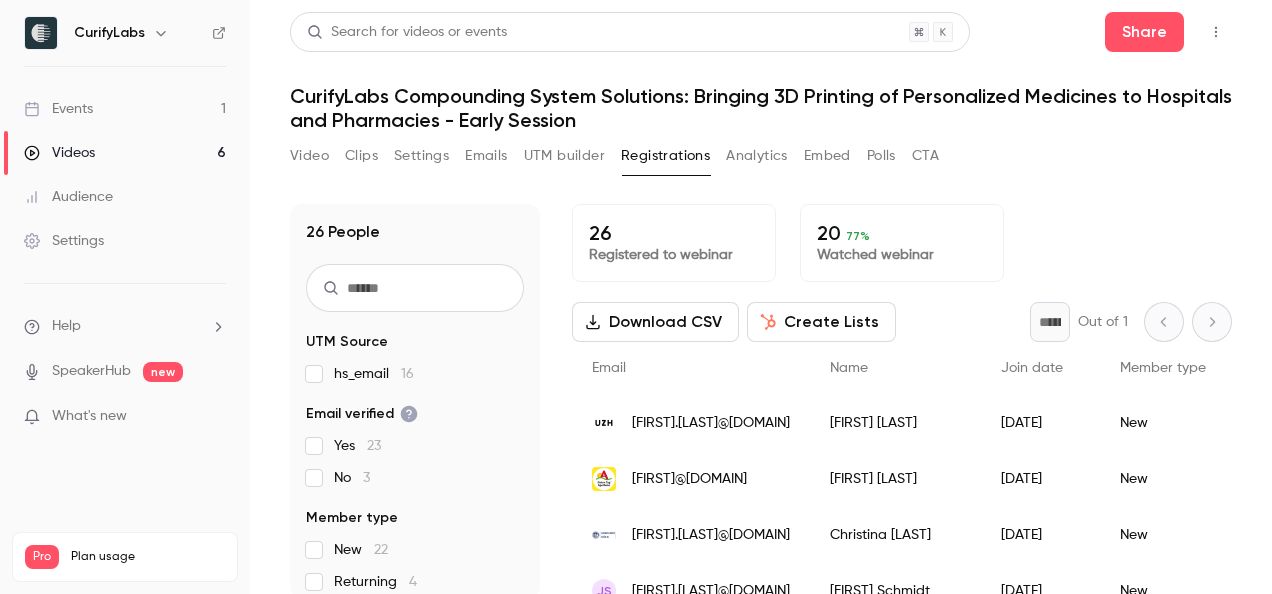scroll, scrollTop: 0, scrollLeft: 0, axis: both 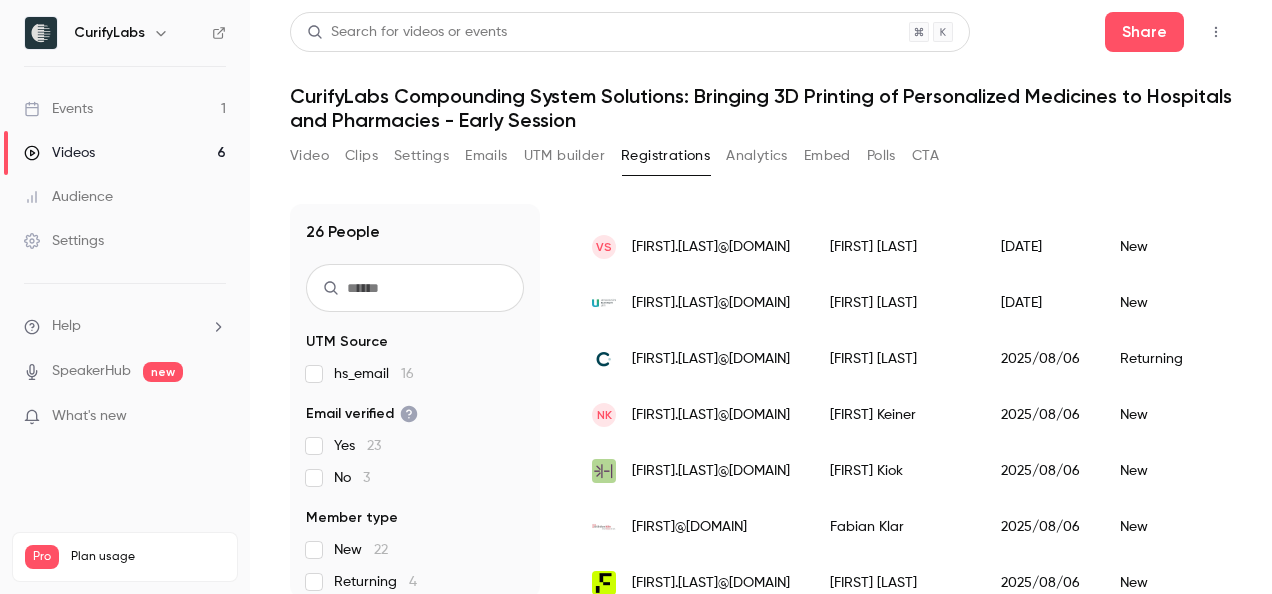 click on "Events 1" at bounding box center (125, 109) 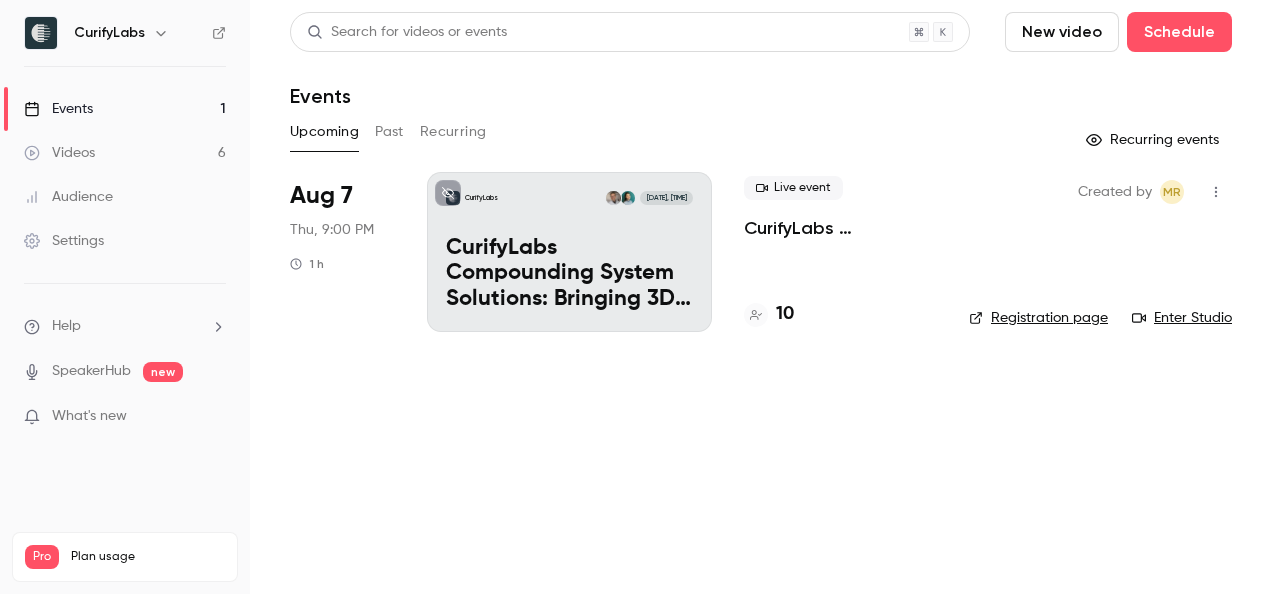 click on "CurifyLabs Compounding System Solutions: Bringing 3D Printing of Personalized Medicines to Hospitals and Pharmacies - Later Session" at bounding box center (569, 274) 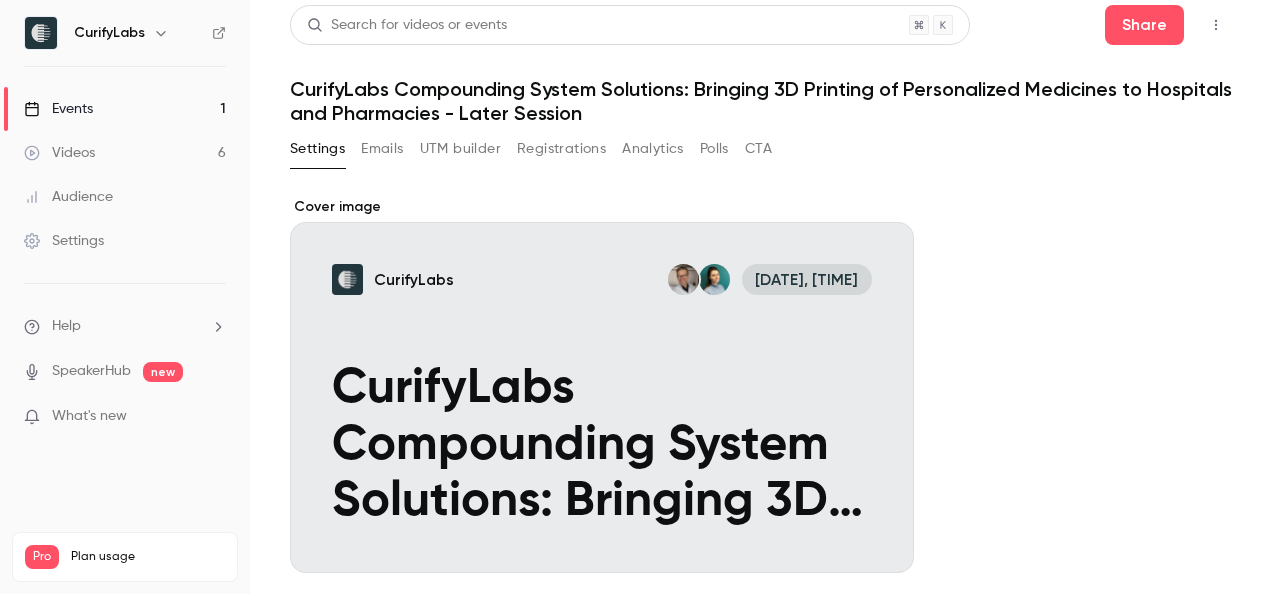 scroll, scrollTop: 0, scrollLeft: 0, axis: both 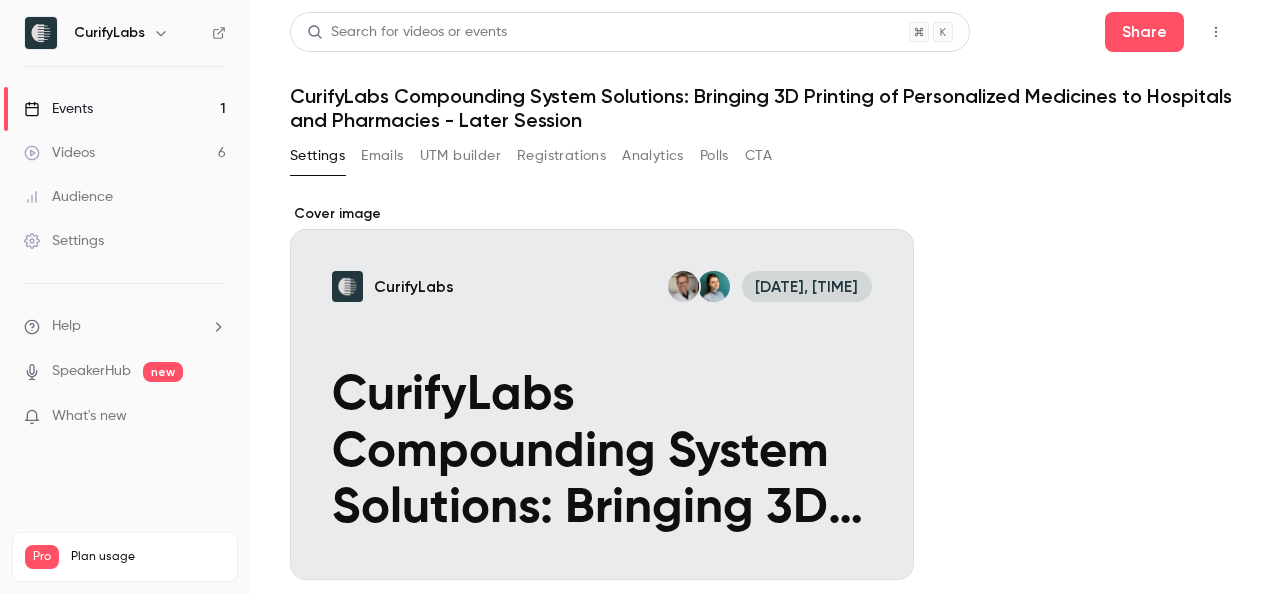click on "Events 1" at bounding box center (125, 109) 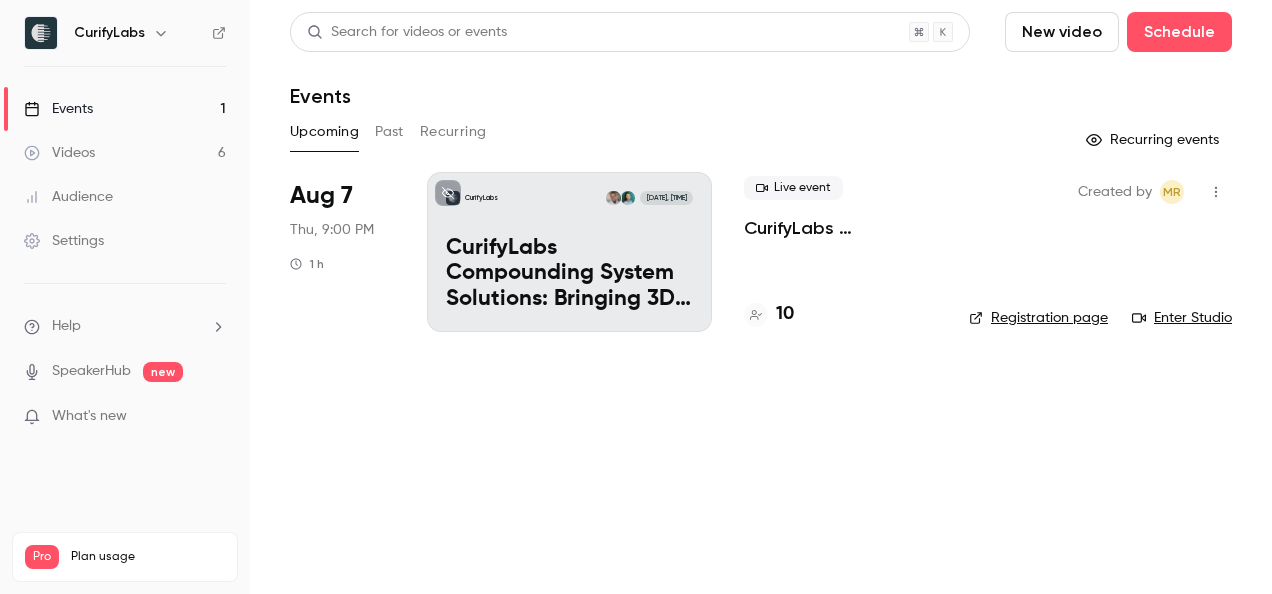 click on "10" at bounding box center [785, 314] 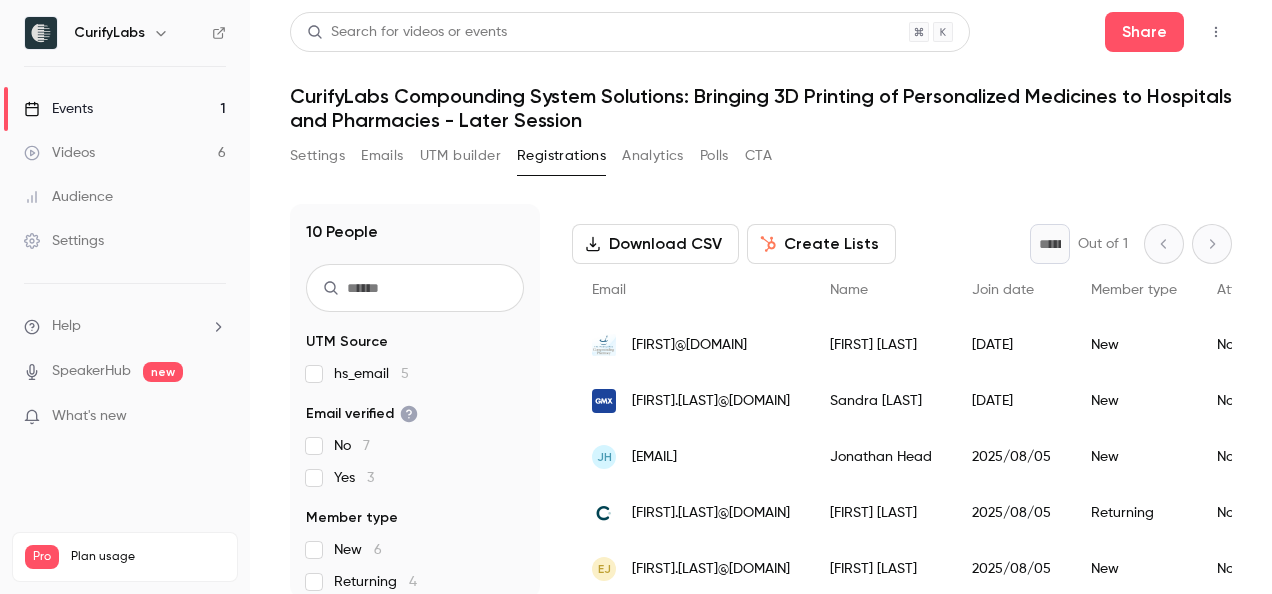 scroll, scrollTop: 74, scrollLeft: 0, axis: vertical 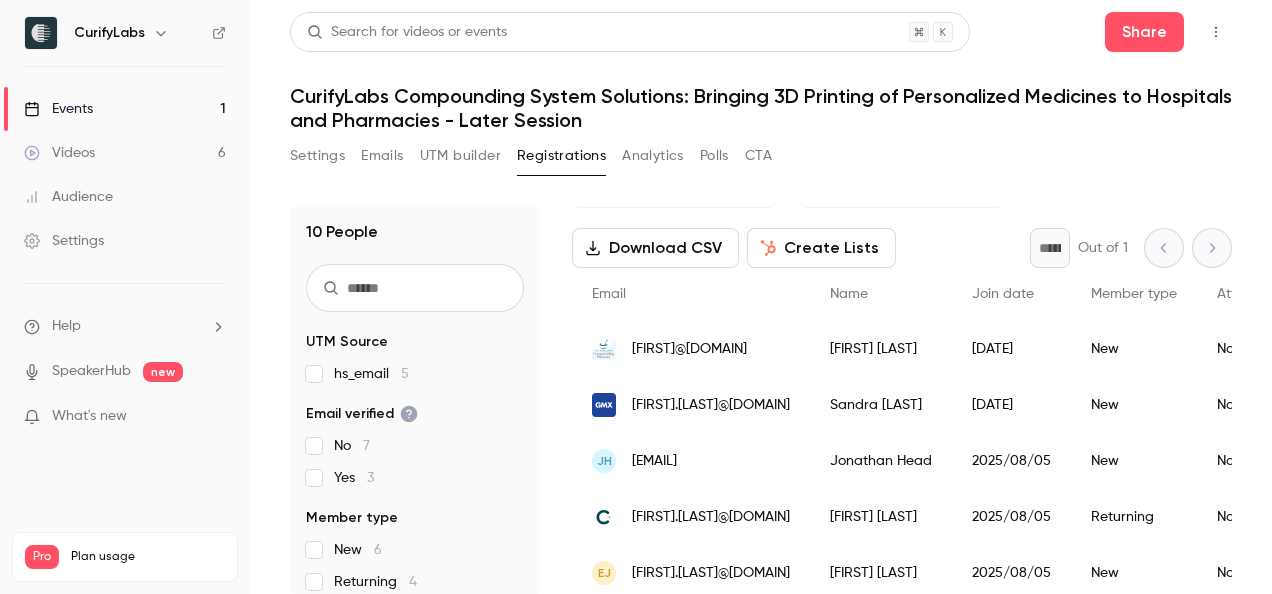click on "Events 1" at bounding box center [125, 109] 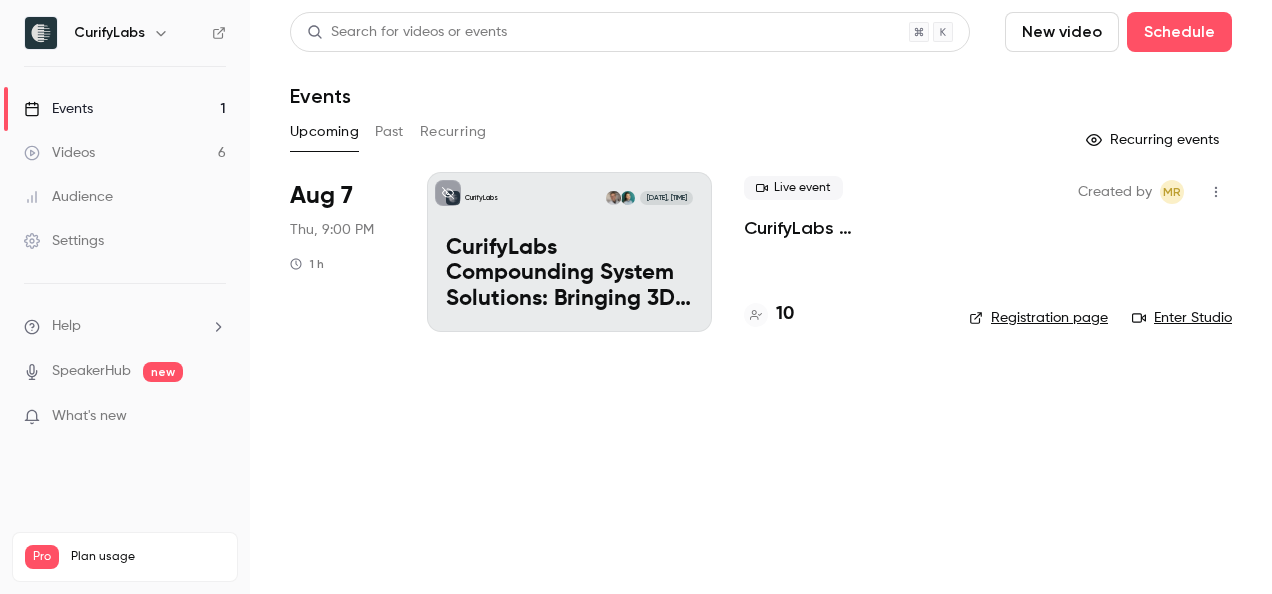 click on "Past" at bounding box center (389, 132) 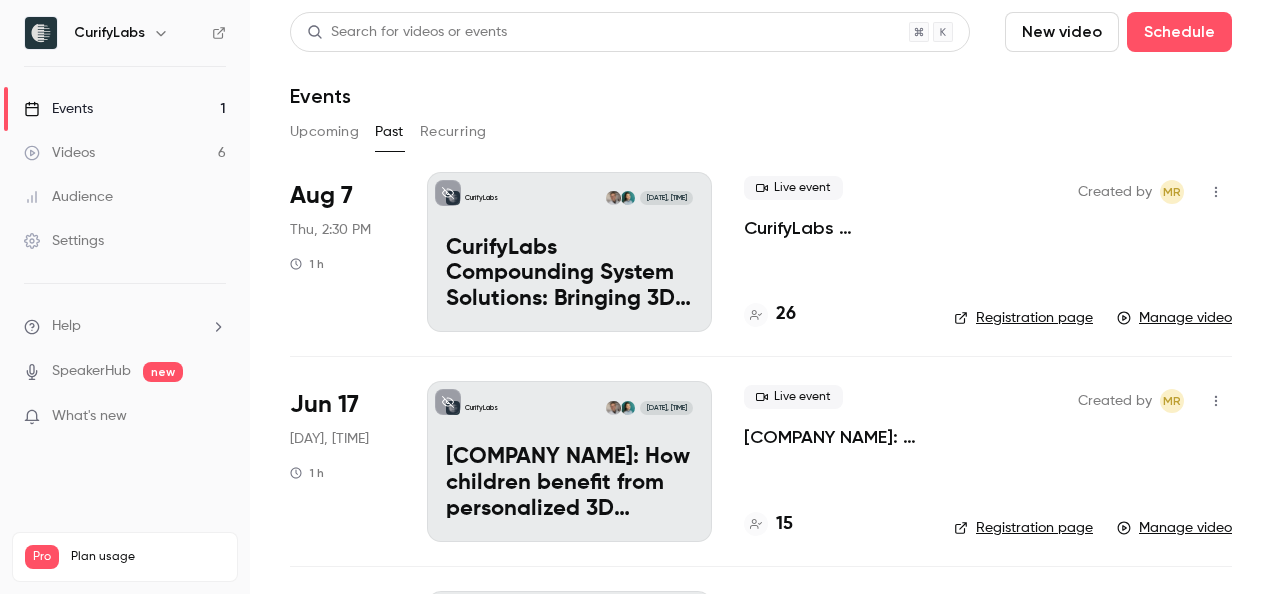 click on "26" at bounding box center [786, 314] 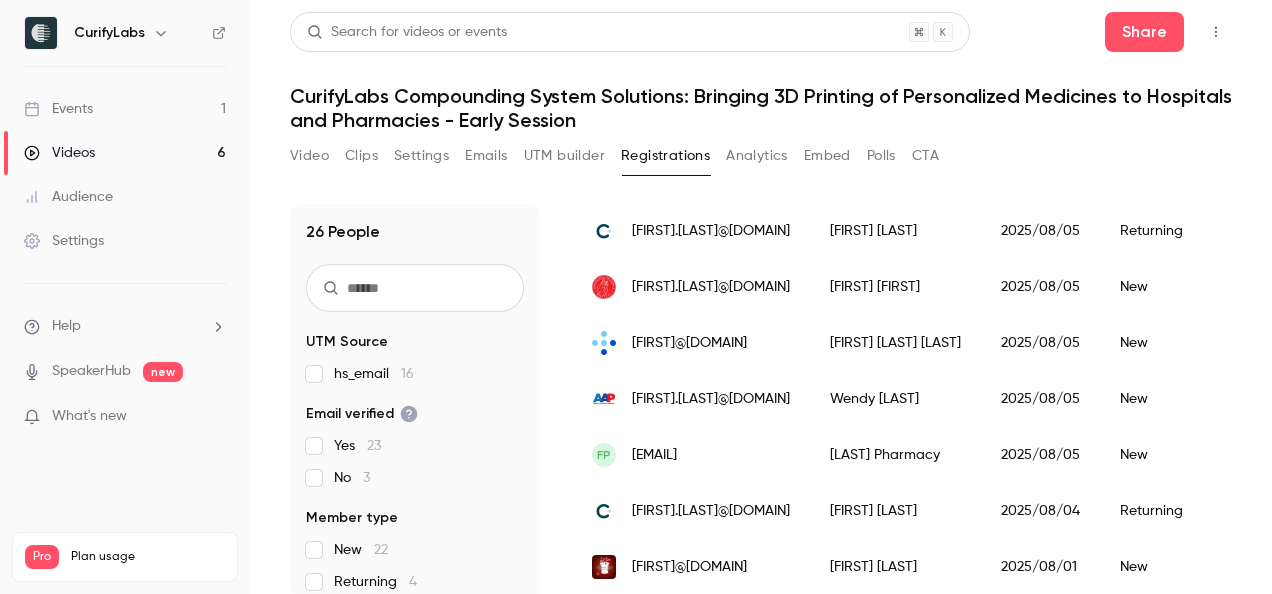 scroll, scrollTop: 1268, scrollLeft: 0, axis: vertical 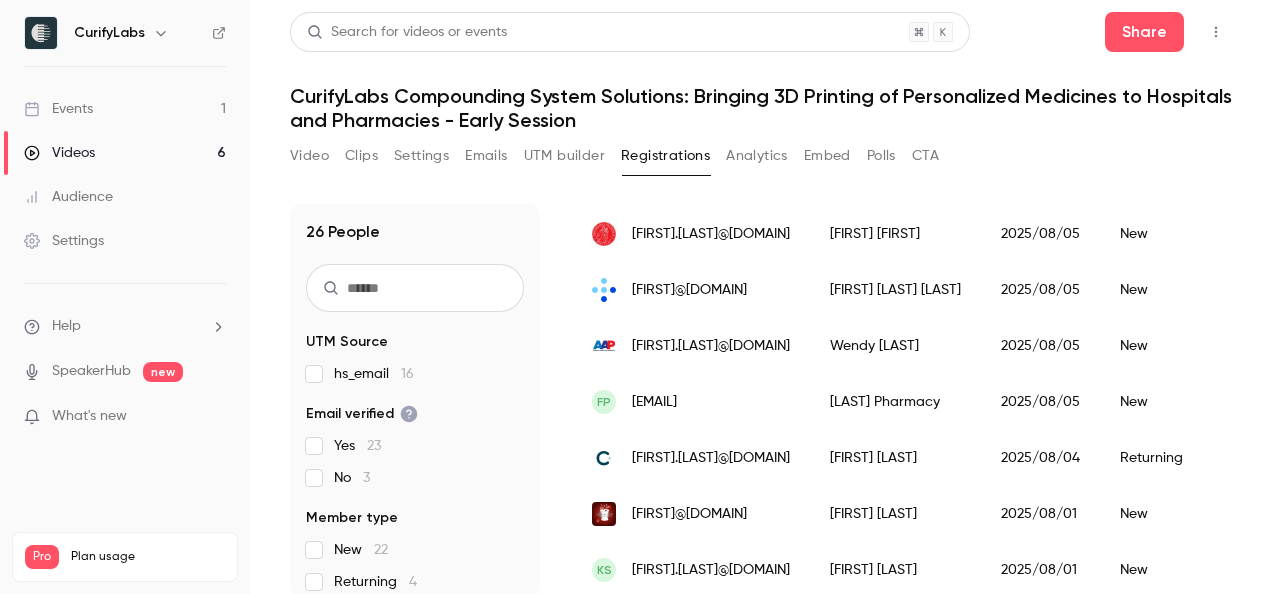 click on "Events 1" at bounding box center (125, 109) 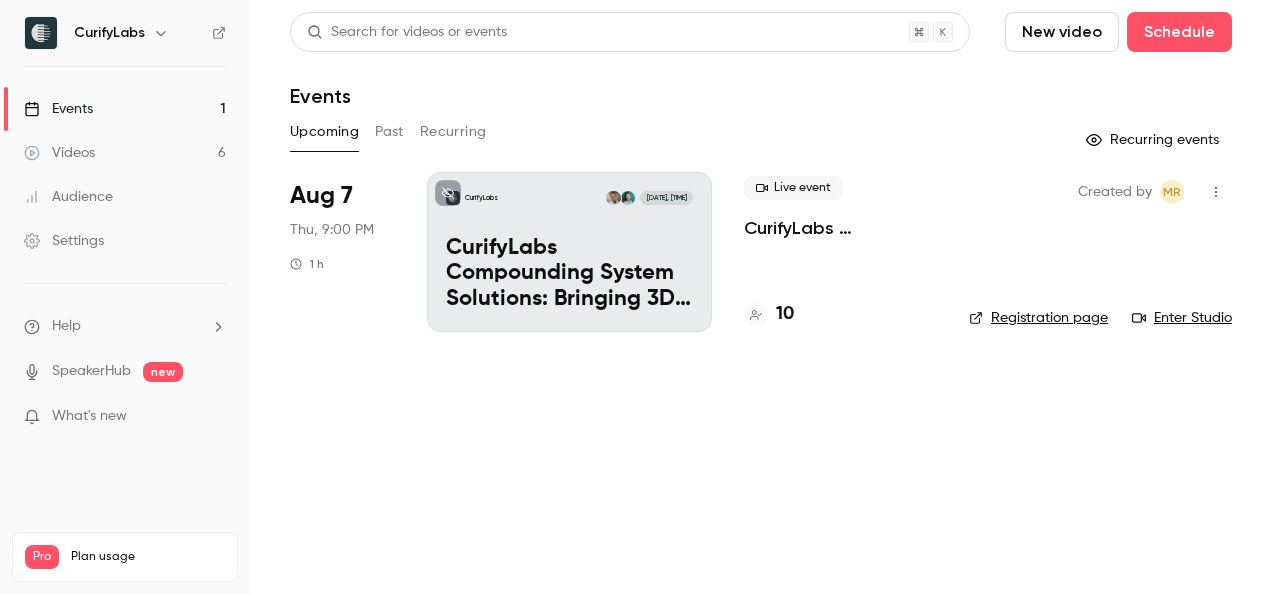 click at bounding box center (756, 315) 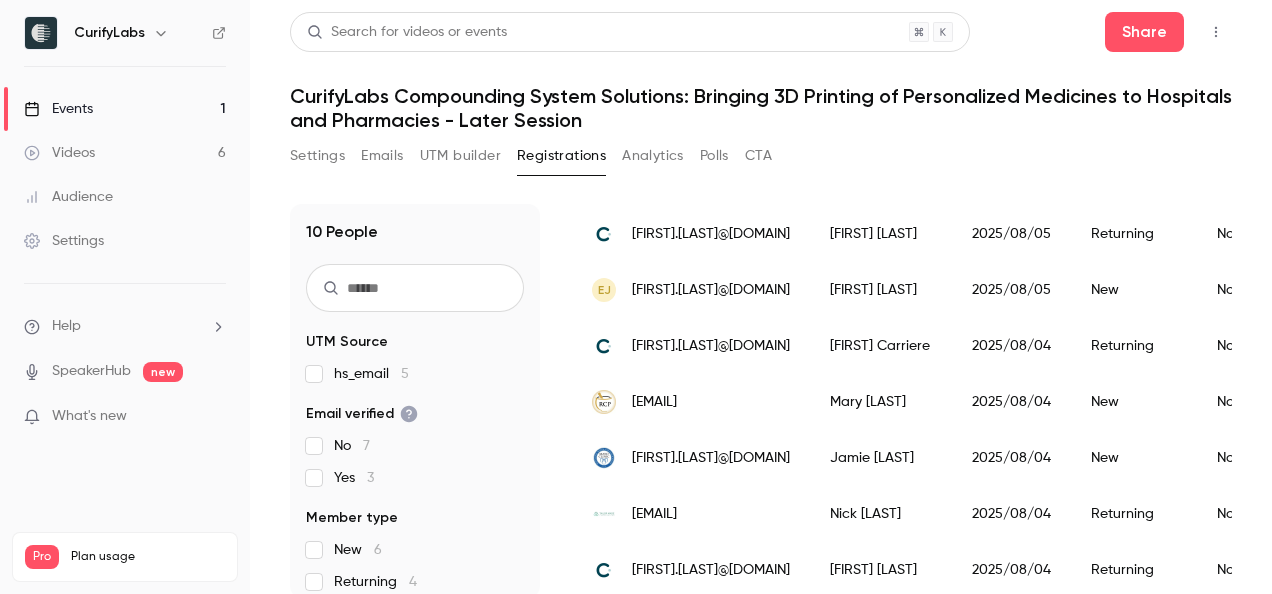 scroll, scrollTop: 0, scrollLeft: 0, axis: both 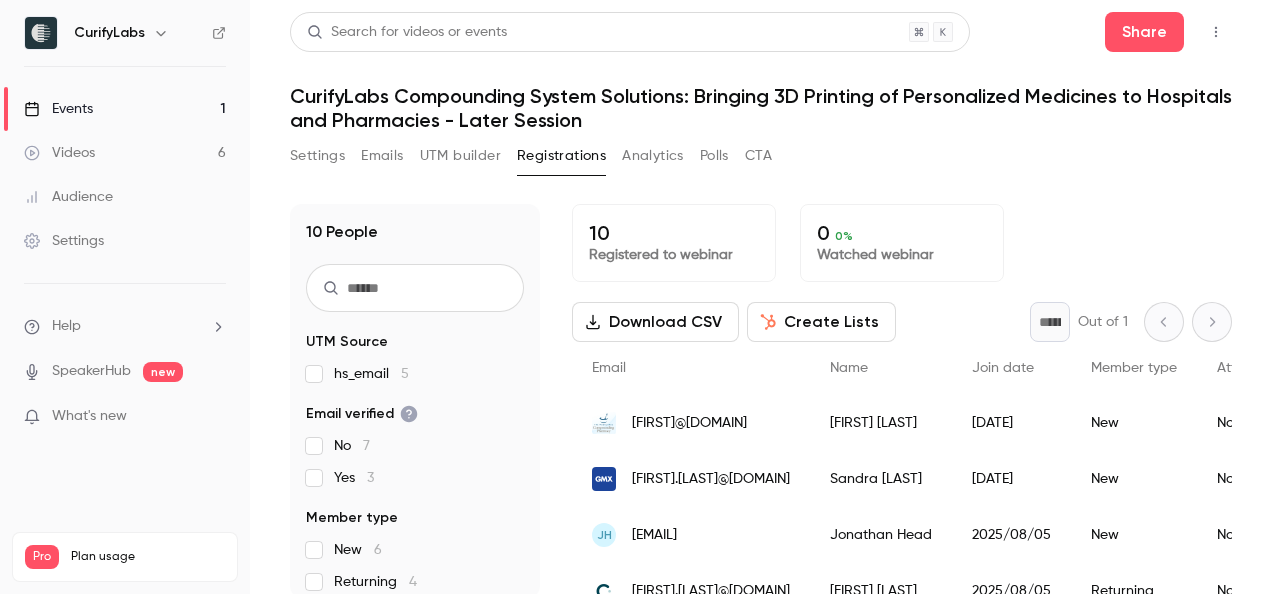 click on "Events 1" at bounding box center (125, 109) 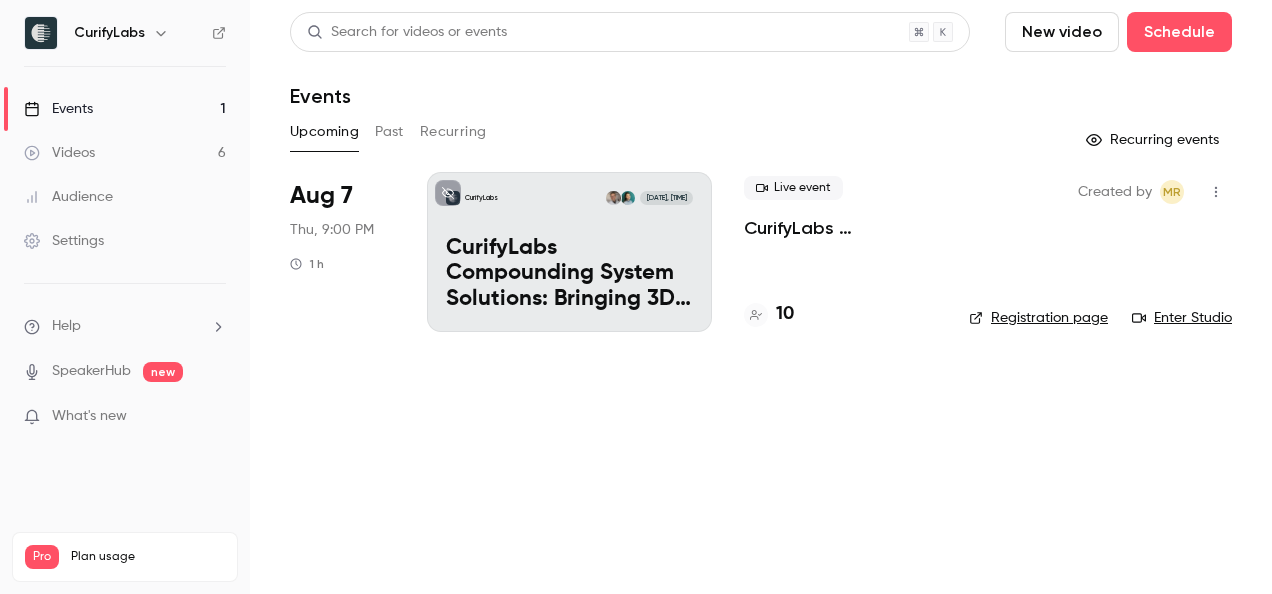click on "Past" at bounding box center [389, 132] 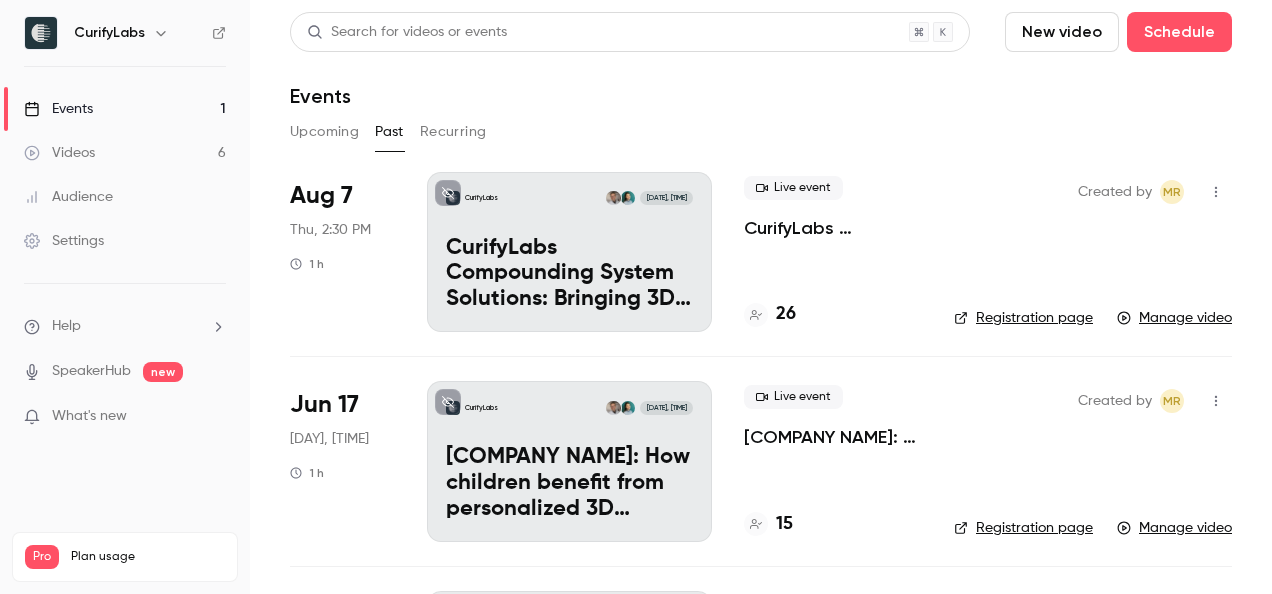 click on "CurifyLabs Compounding System Solutions: Bringing 3D Printing of Personalized Medicines to Hospitals and Pharmacies - Early Session" at bounding box center [833, 228] 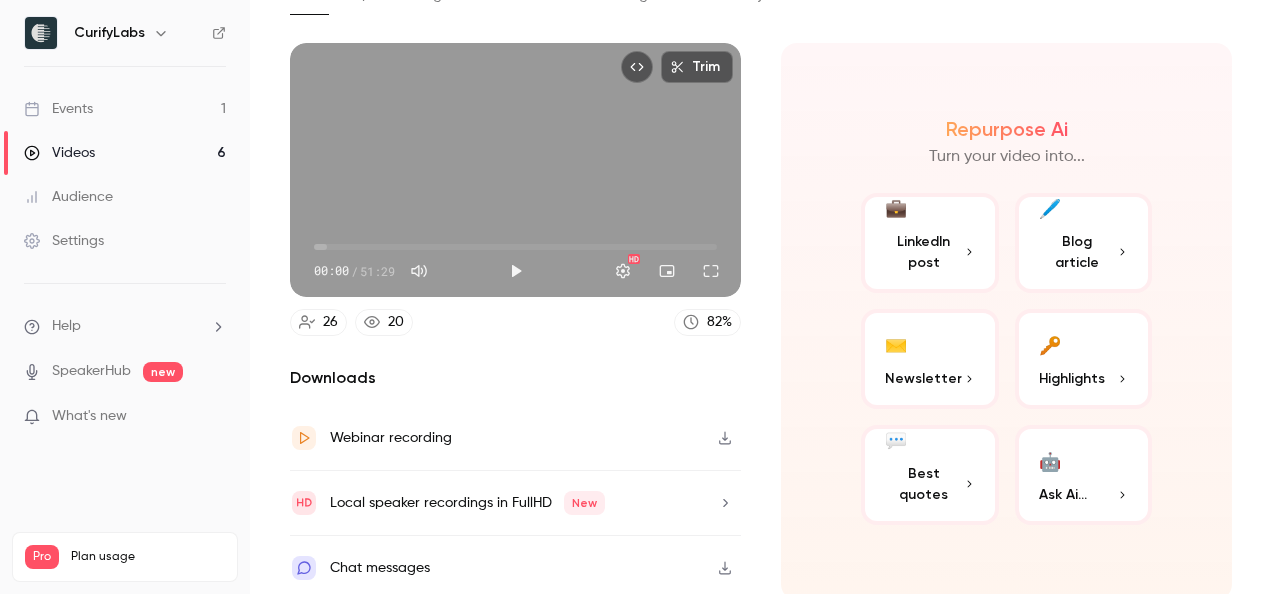 scroll, scrollTop: 0, scrollLeft: 0, axis: both 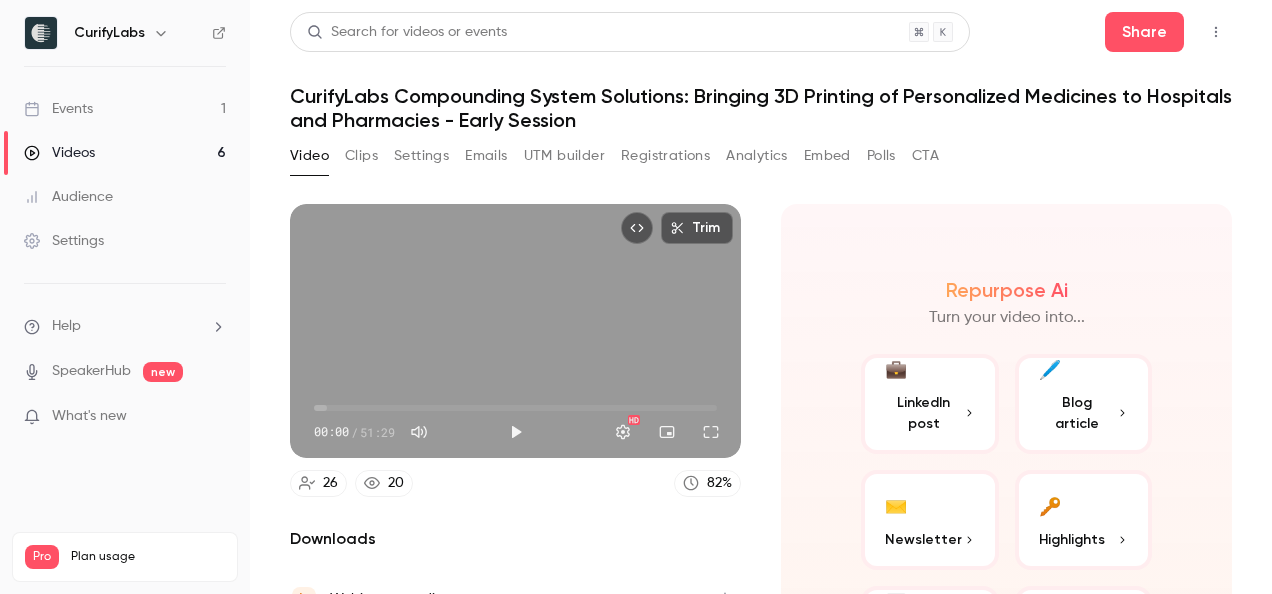click on "20" at bounding box center [384, 483] 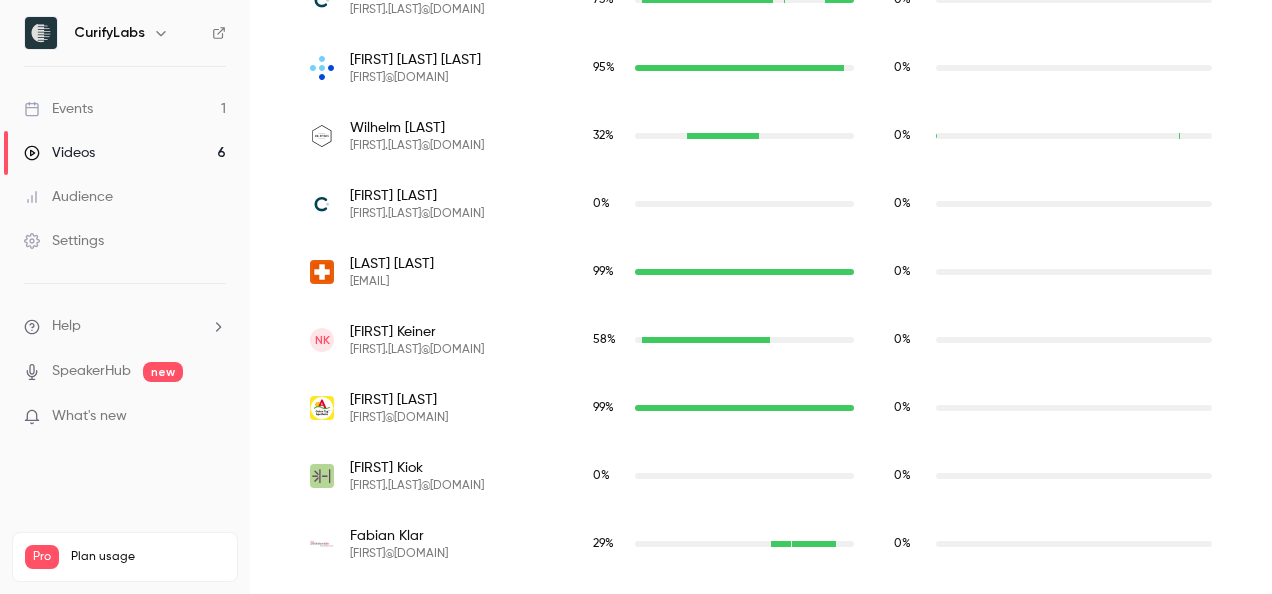 scroll, scrollTop: 1089, scrollLeft: 0, axis: vertical 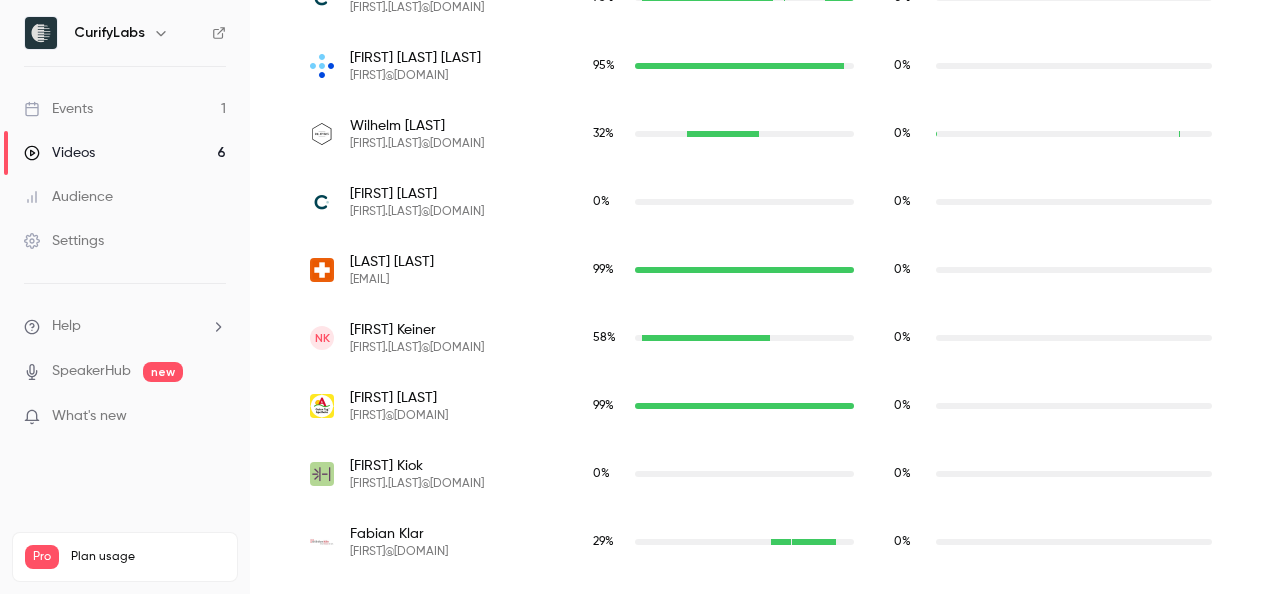 drag, startPoint x: 510, startPoint y: 277, endPoint x: 347, endPoint y: 258, distance: 164.10362 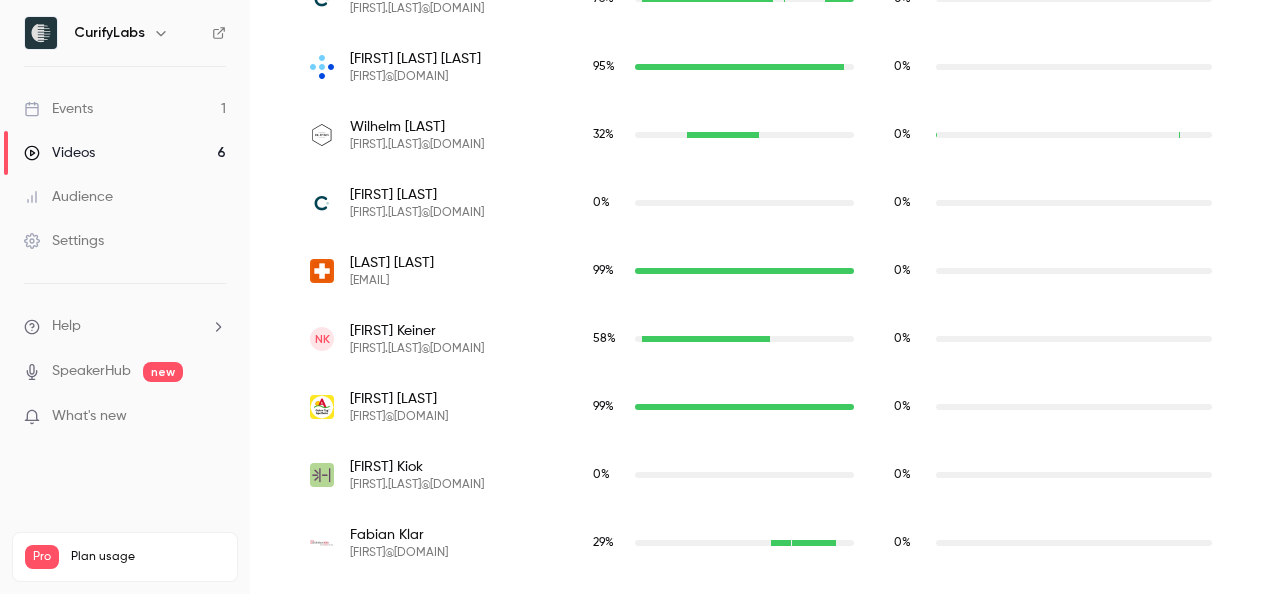scroll, scrollTop: 1087, scrollLeft: 0, axis: vertical 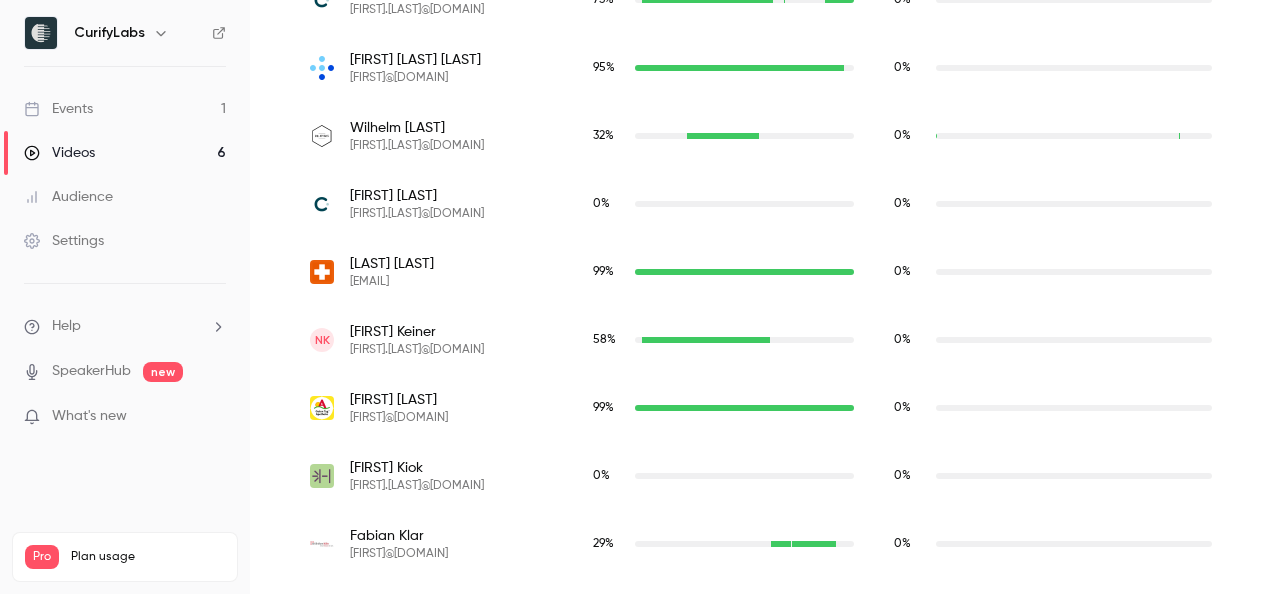 click on "[LAST]   [LAST]" at bounding box center [392, 264] 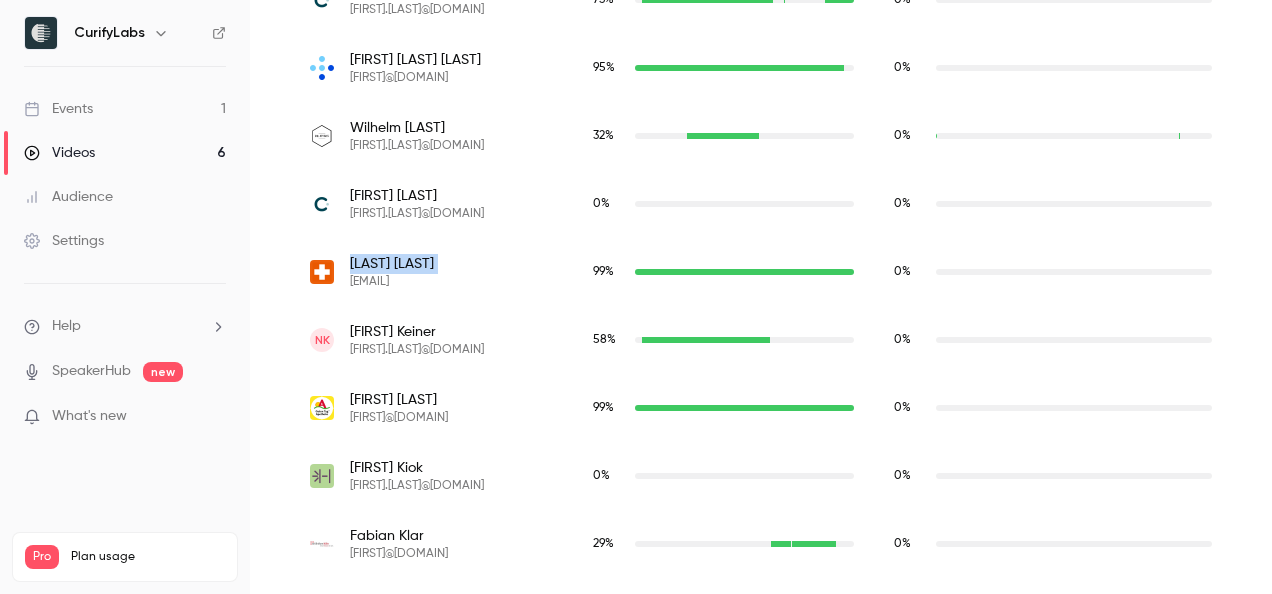 click on "[LAST]   [LAST]" at bounding box center (392, 264) 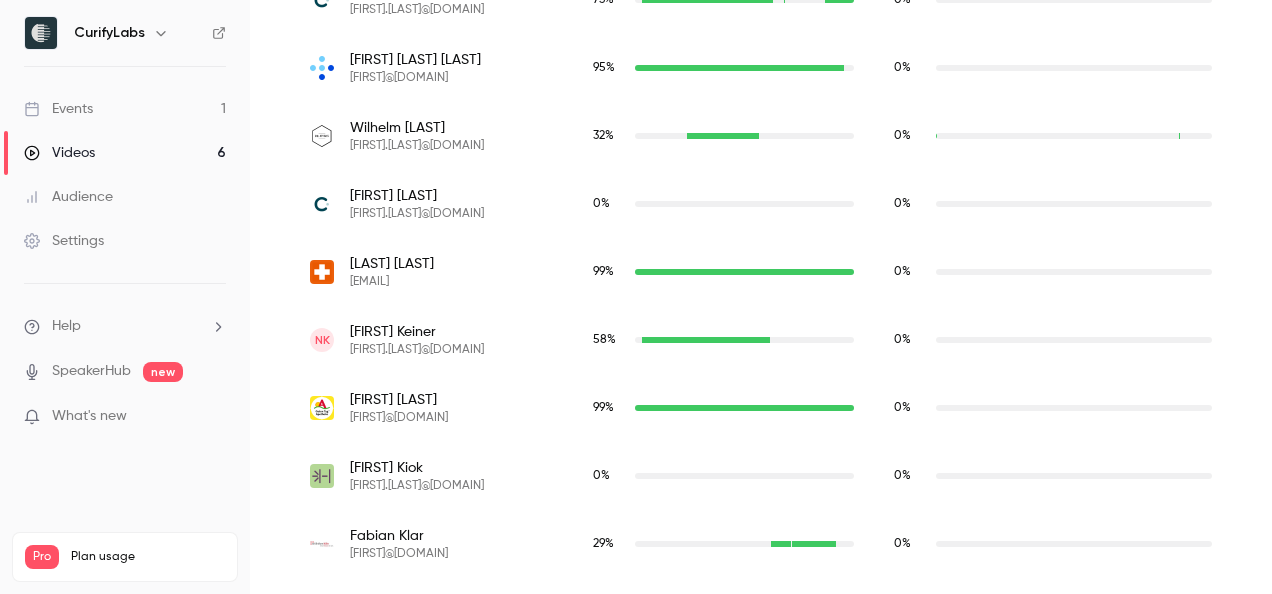 drag, startPoint x: 418, startPoint y: 270, endPoint x: 427, endPoint y: 292, distance: 23.769728 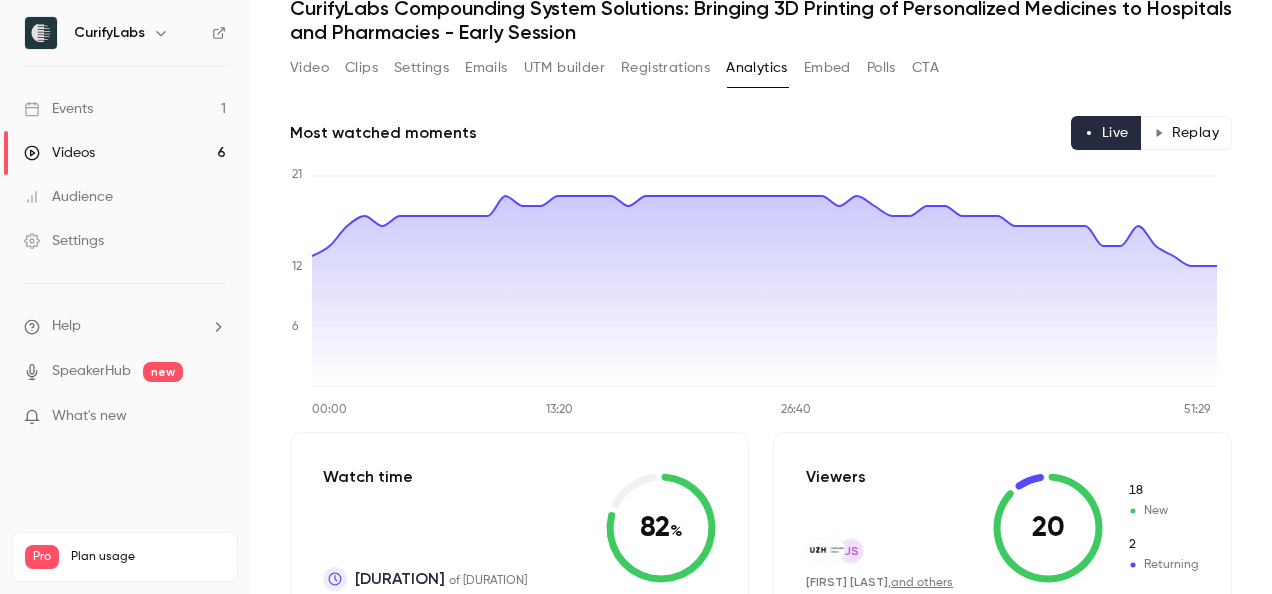 scroll, scrollTop: 0, scrollLeft: 0, axis: both 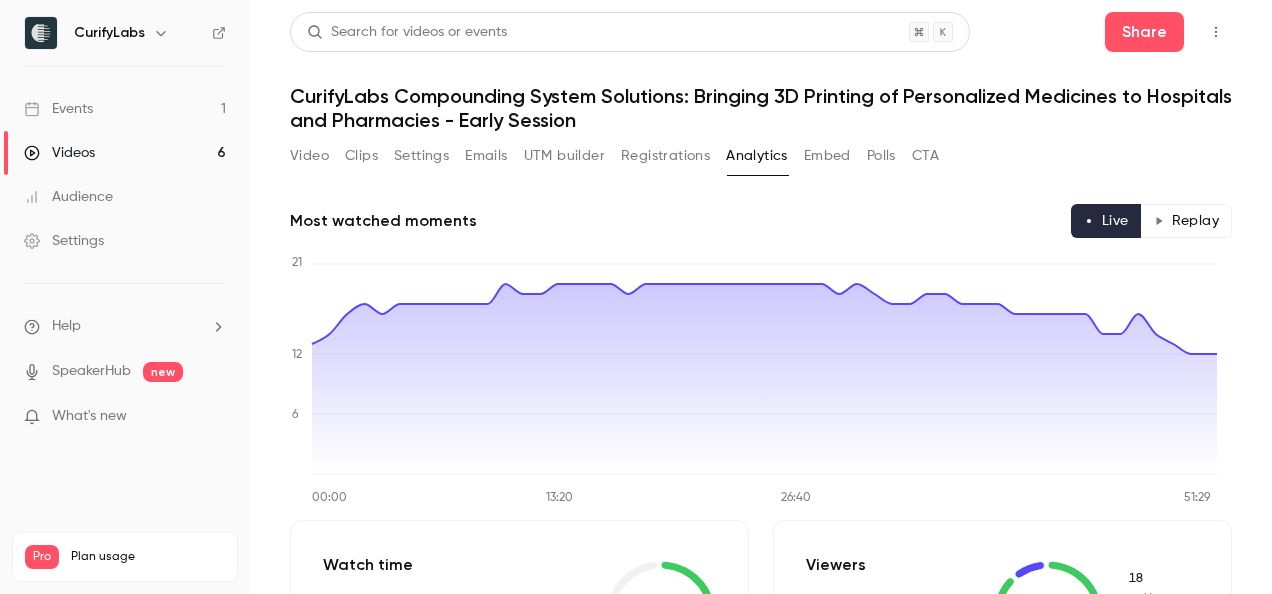 click on "Events" at bounding box center [58, 109] 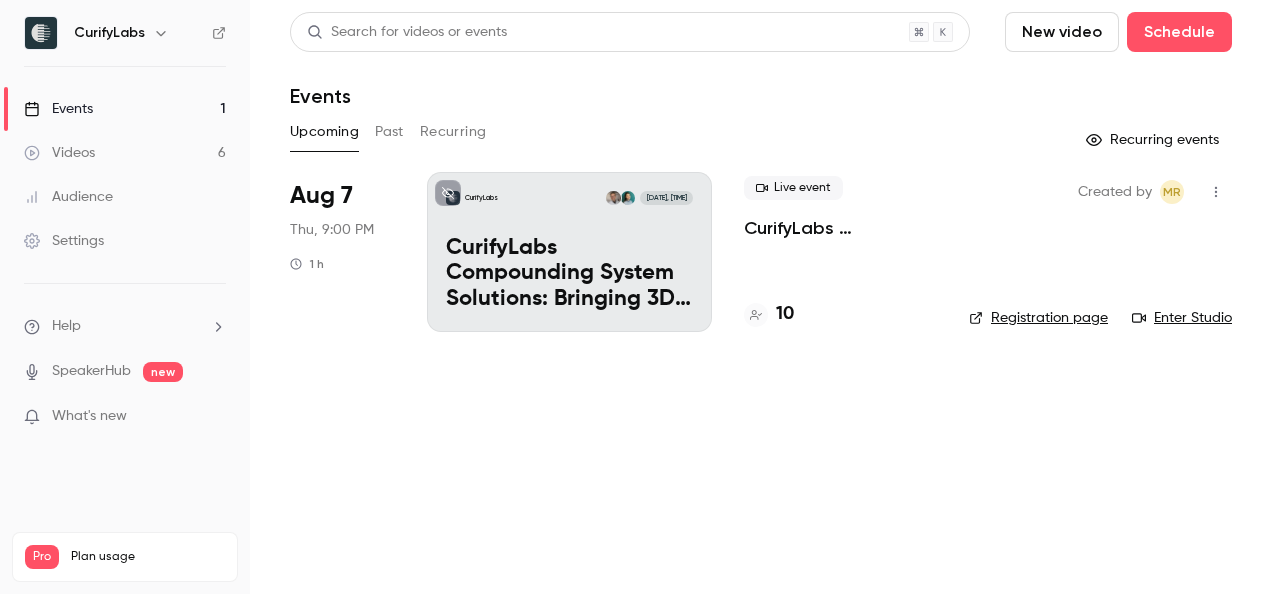 click on "10" at bounding box center (785, 314) 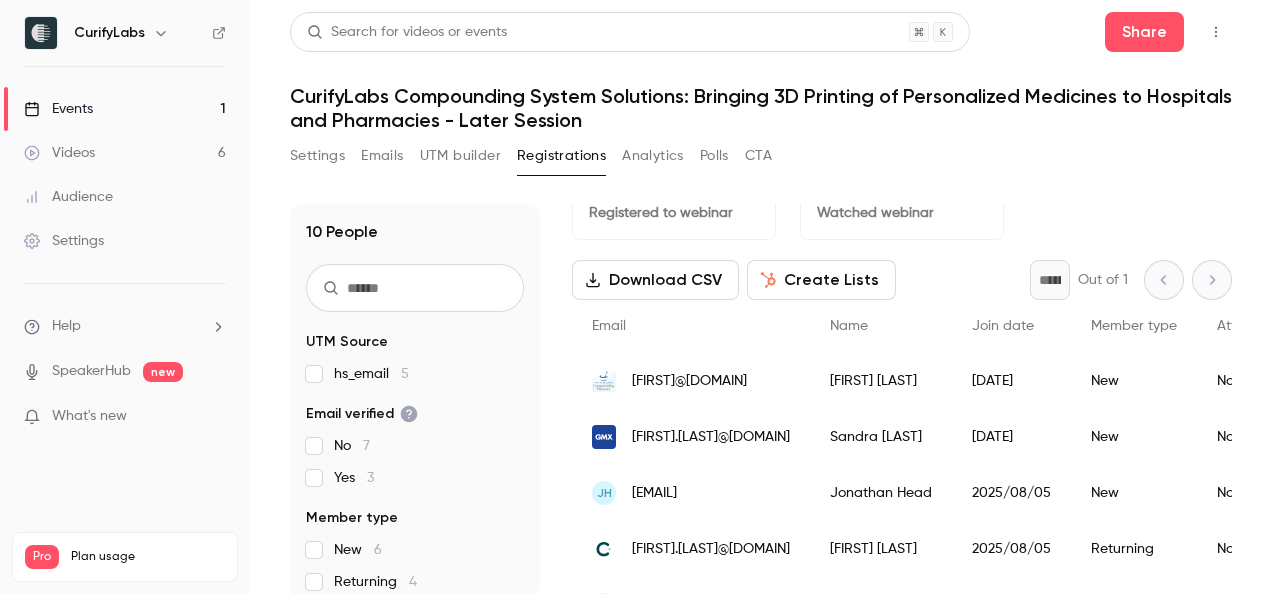scroll, scrollTop: 0, scrollLeft: 0, axis: both 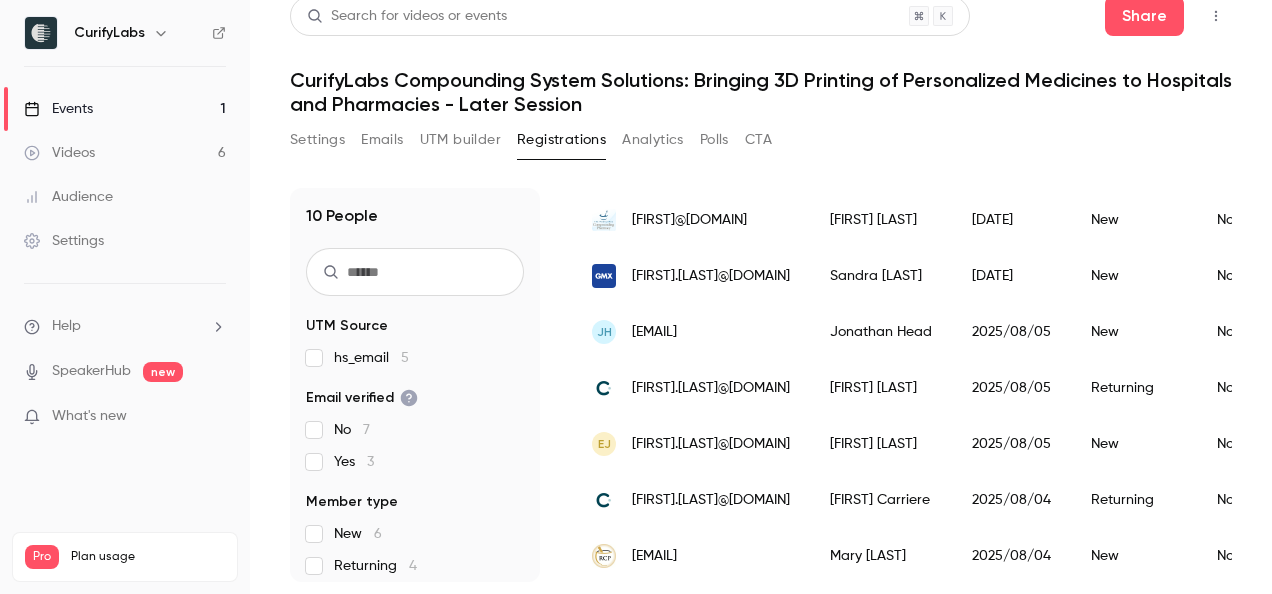 click on "[EMAIL]" at bounding box center (654, 332) 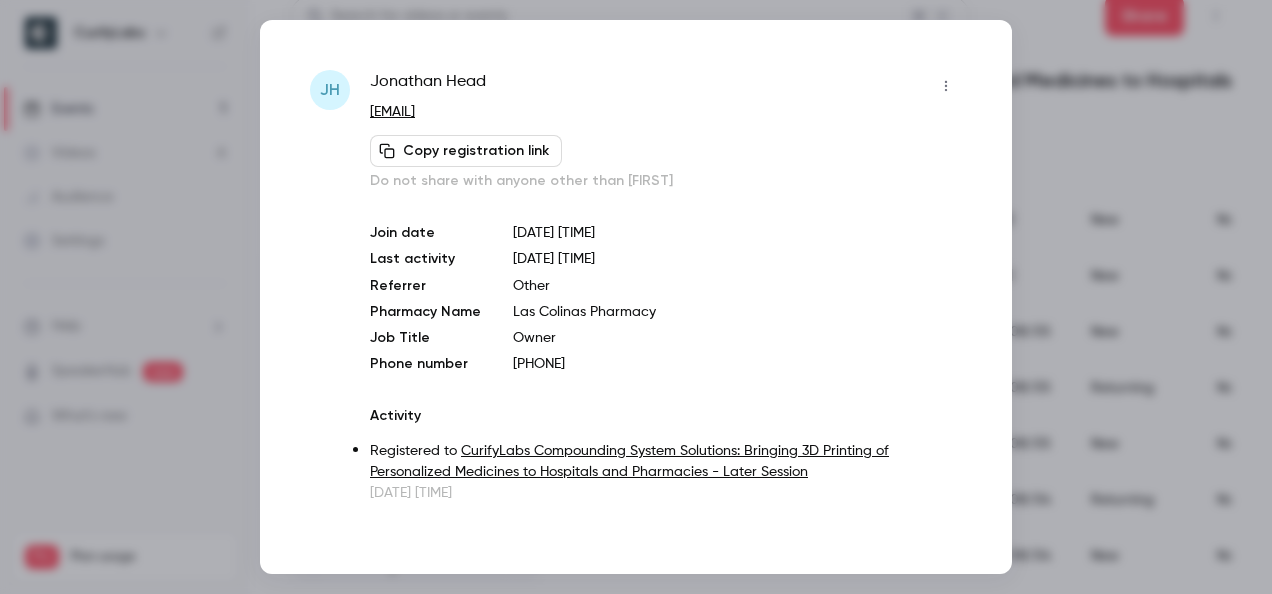 drag, startPoint x: 585, startPoint y: 366, endPoint x: 503, endPoint y: 366, distance: 82 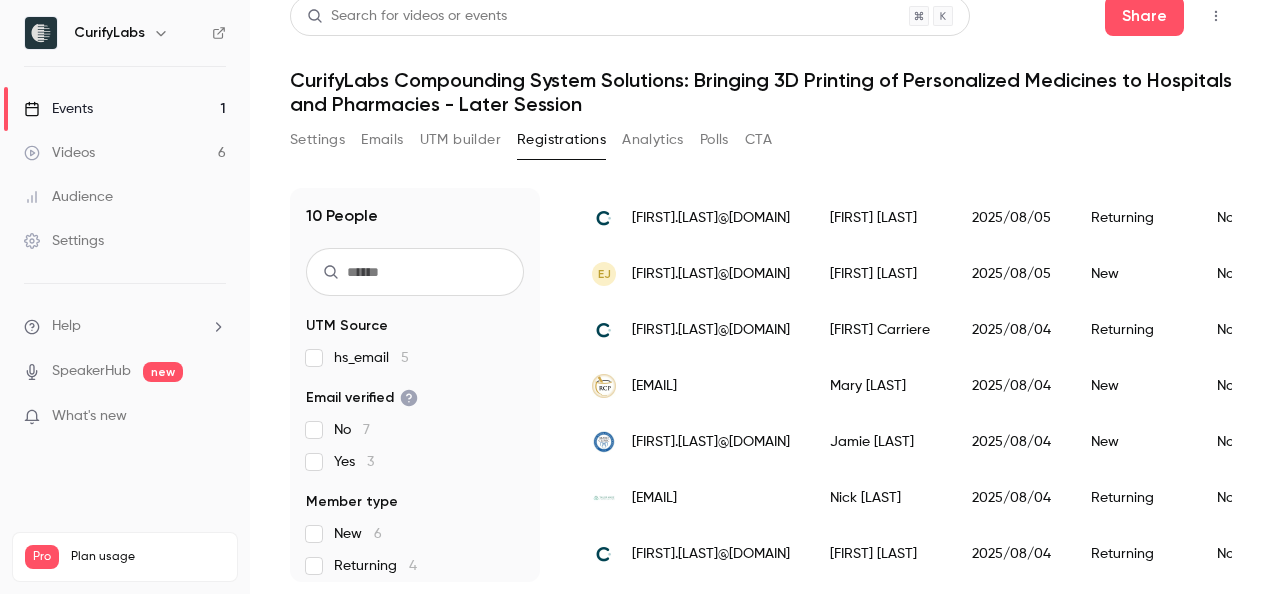 scroll, scrollTop: 371, scrollLeft: 0, axis: vertical 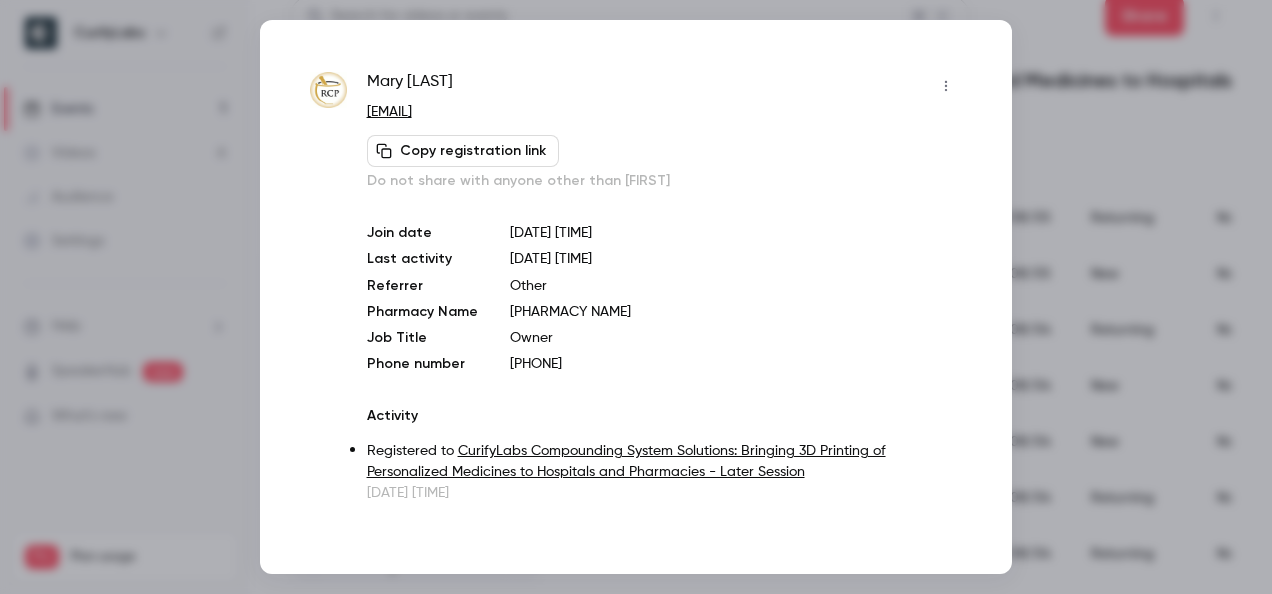 drag, startPoint x: 570, startPoint y: 356, endPoint x: 489, endPoint y: 364, distance: 81.394104 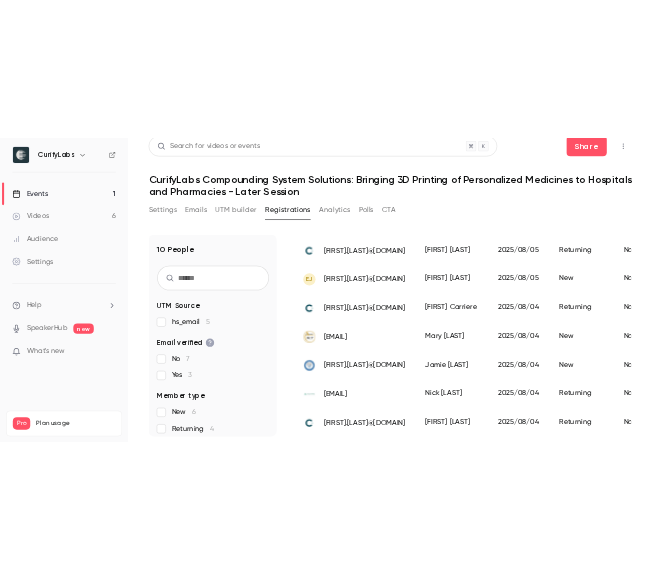 scroll, scrollTop: 372, scrollLeft: 0, axis: vertical 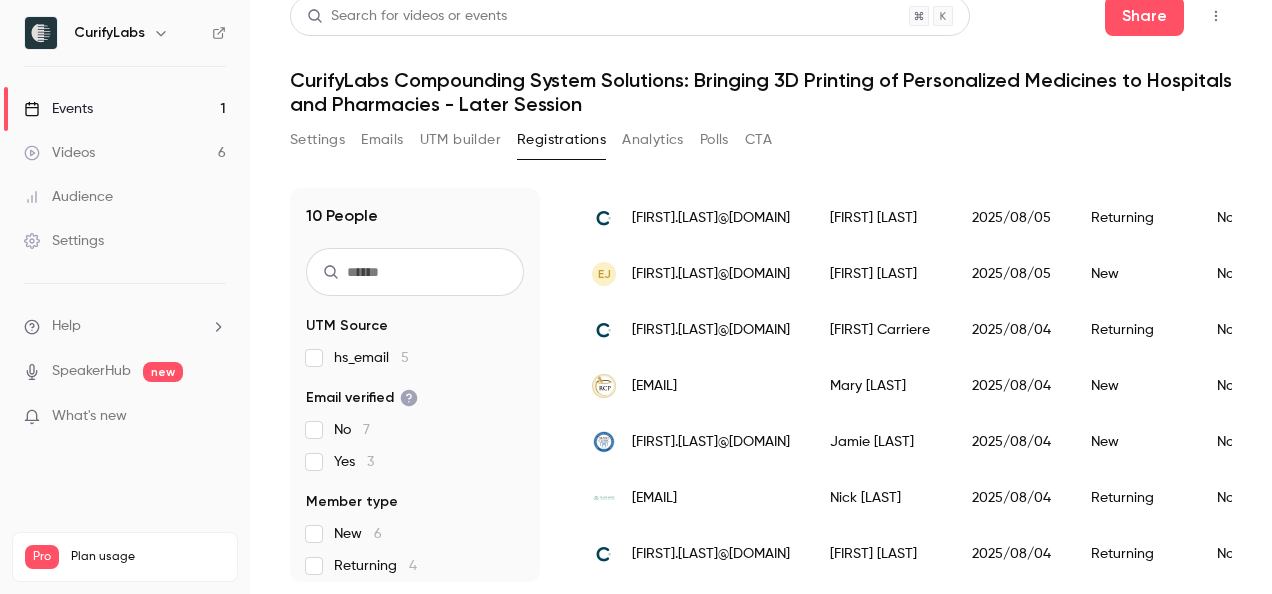 click on "[EMAIL]" at bounding box center [654, 498] 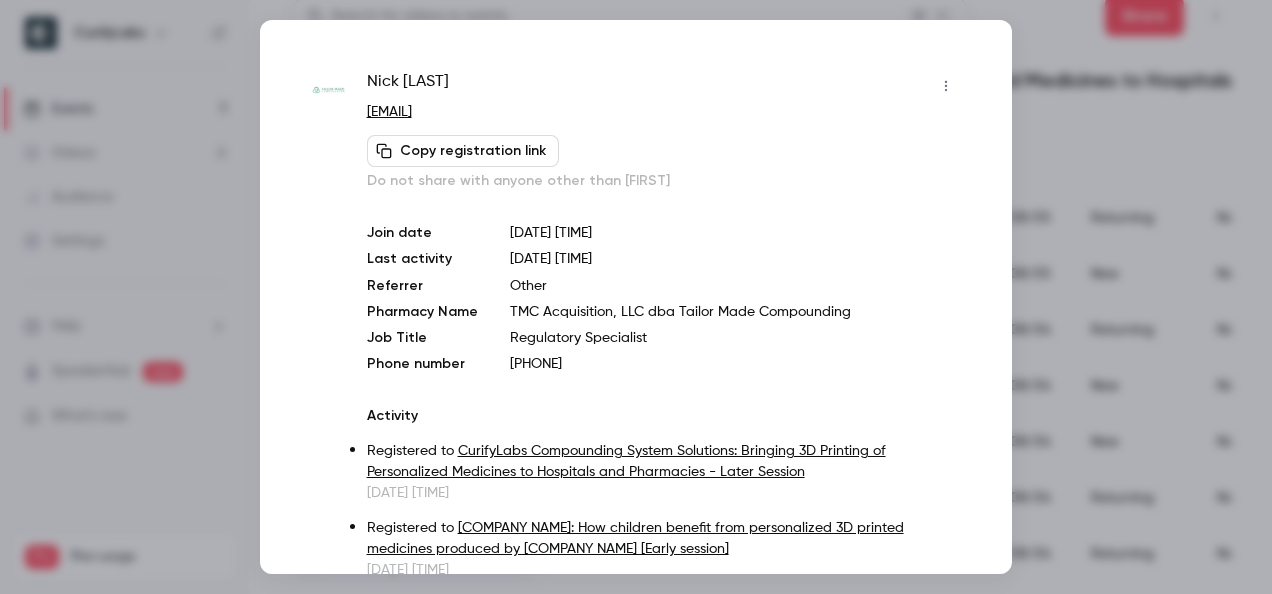 click at bounding box center (636, 297) 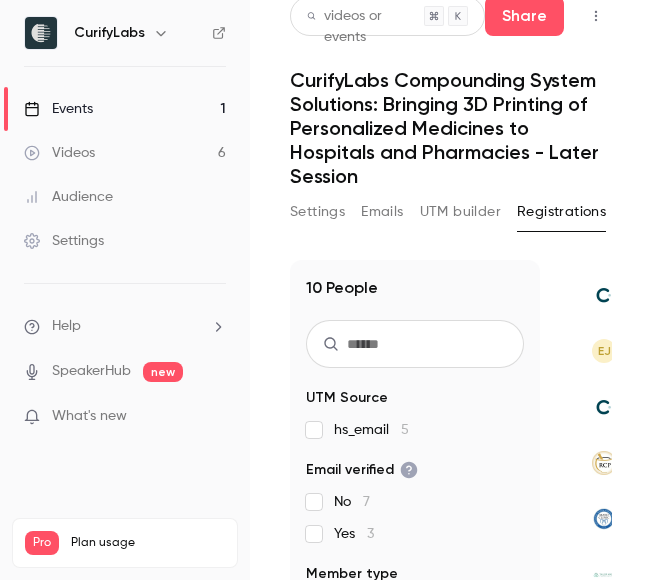 scroll, scrollTop: 0, scrollLeft: 0, axis: both 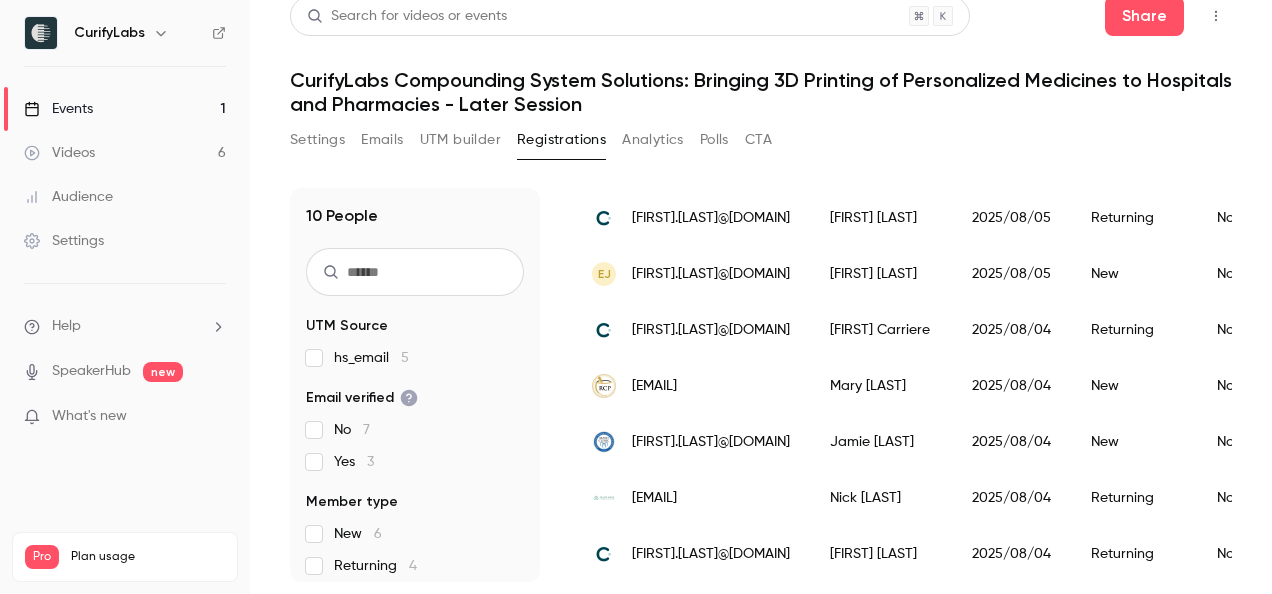 click on "[EMAIL]" at bounding box center (654, 498) 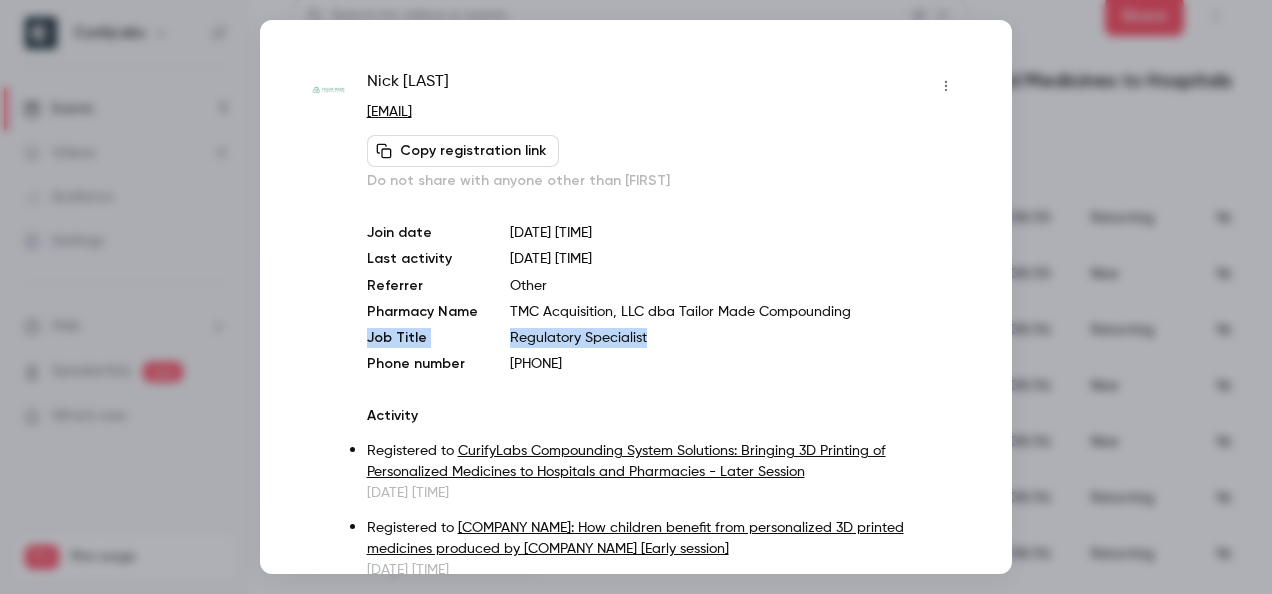 drag, startPoint x: 648, startPoint y: 341, endPoint x: 350, endPoint y: 346, distance: 298.04193 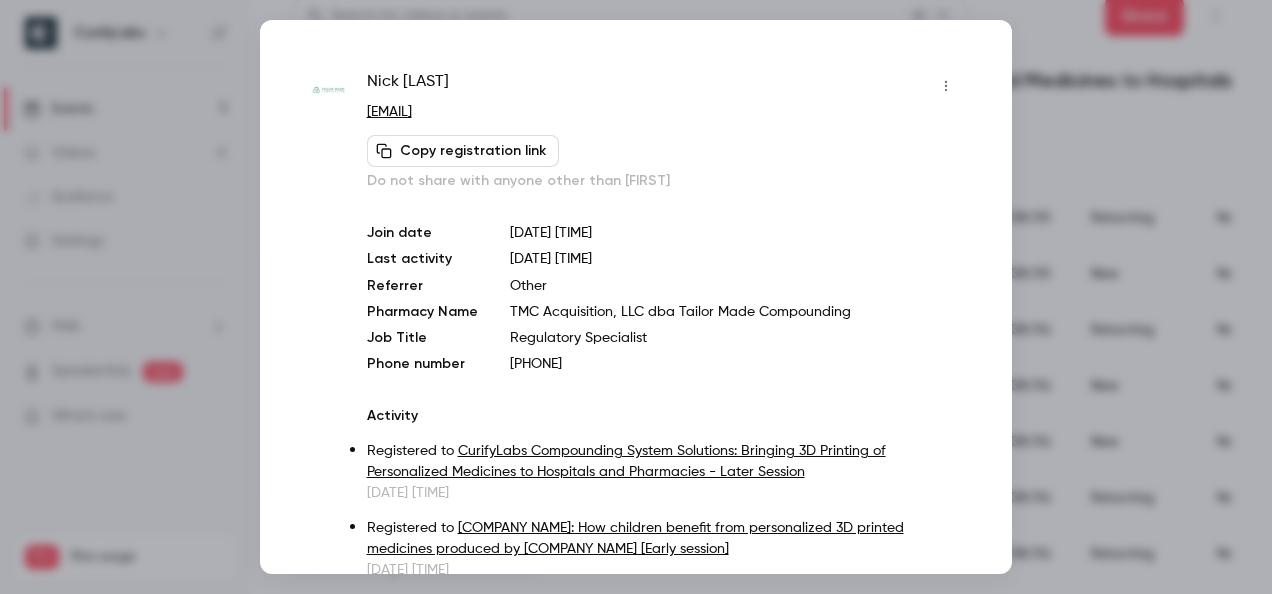 click on "[DATE]   [TIME]" at bounding box center (736, 259) 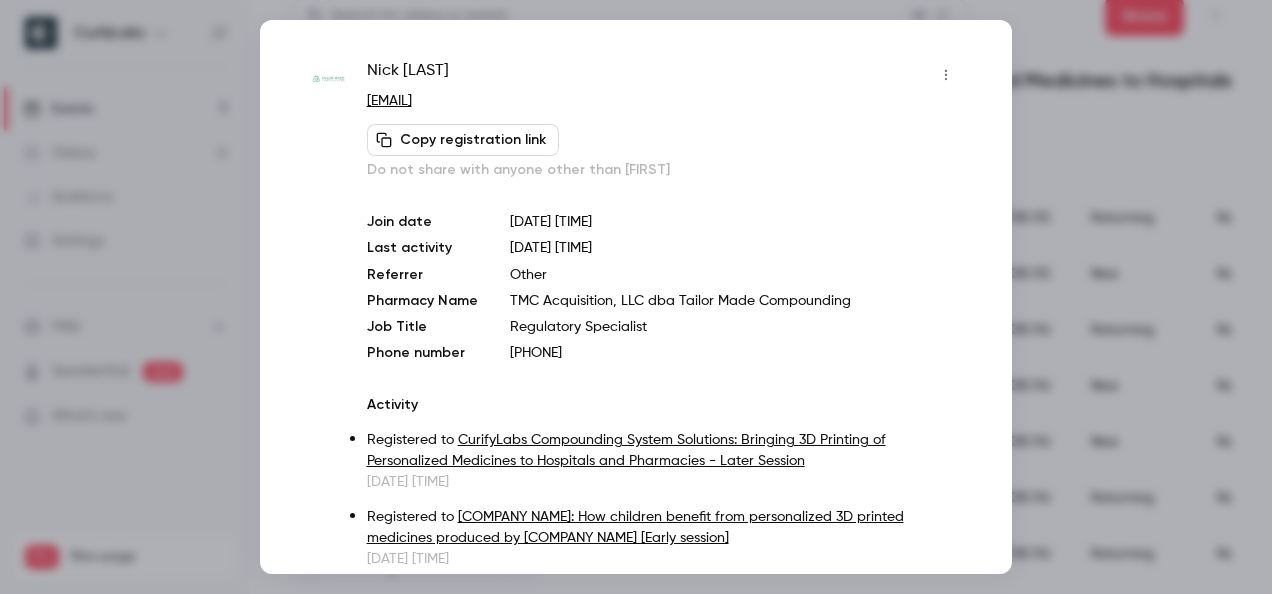 scroll, scrollTop: 12, scrollLeft: 0, axis: vertical 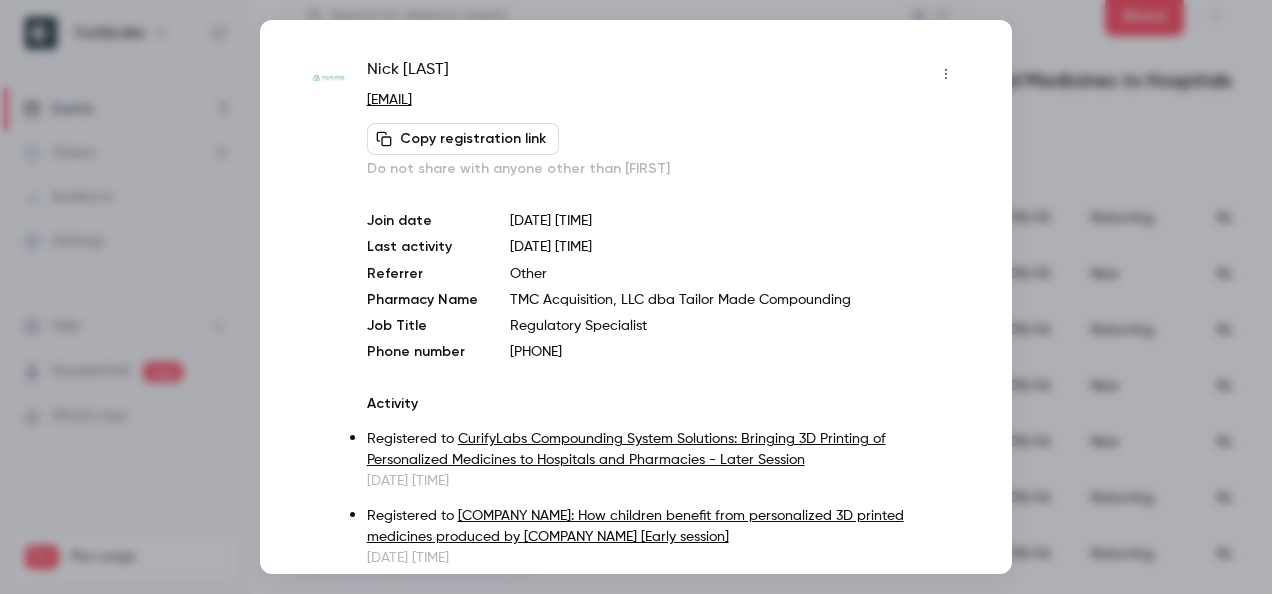 click at bounding box center [636, 297] 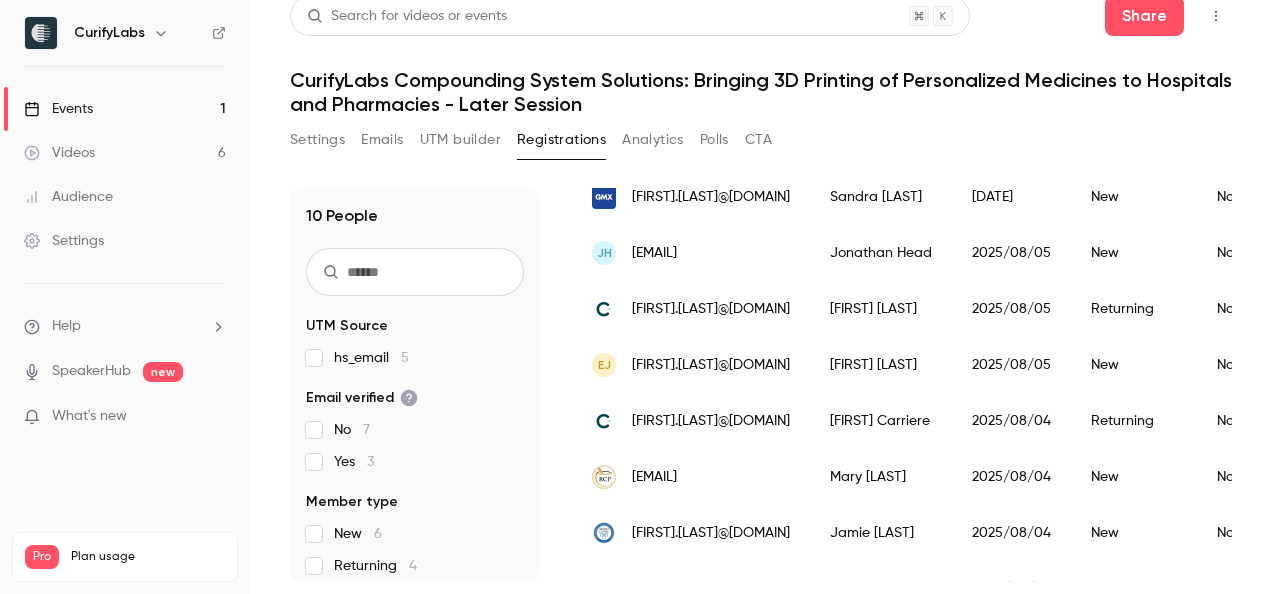 scroll, scrollTop: 372, scrollLeft: 0, axis: vertical 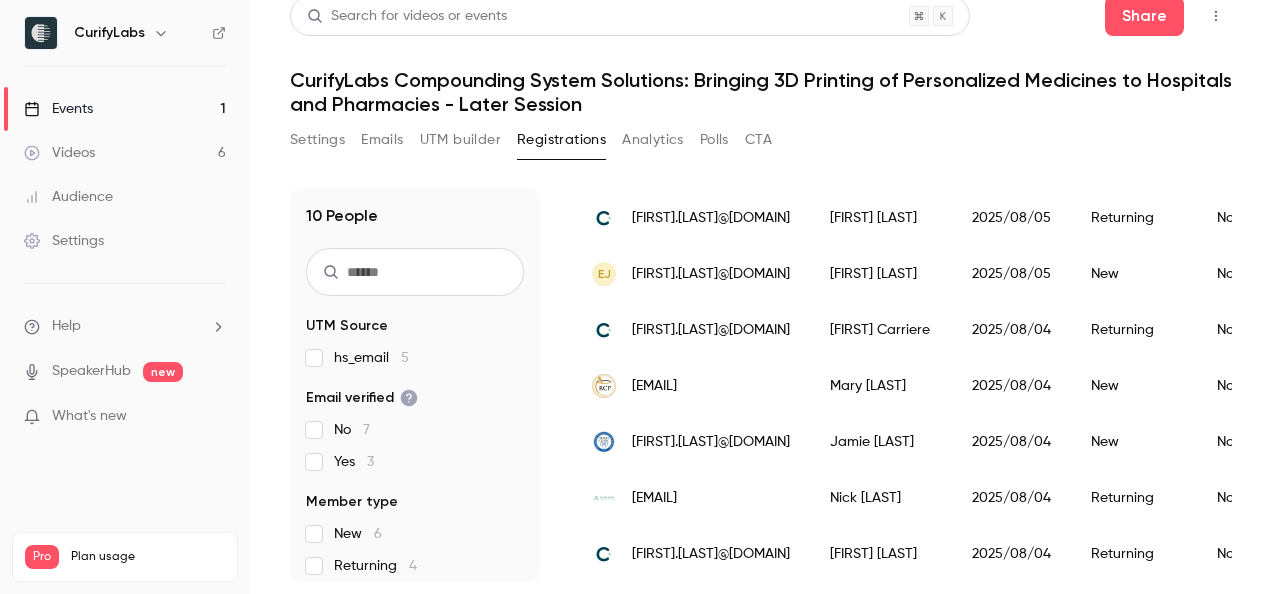 click on "Events" at bounding box center [58, 109] 